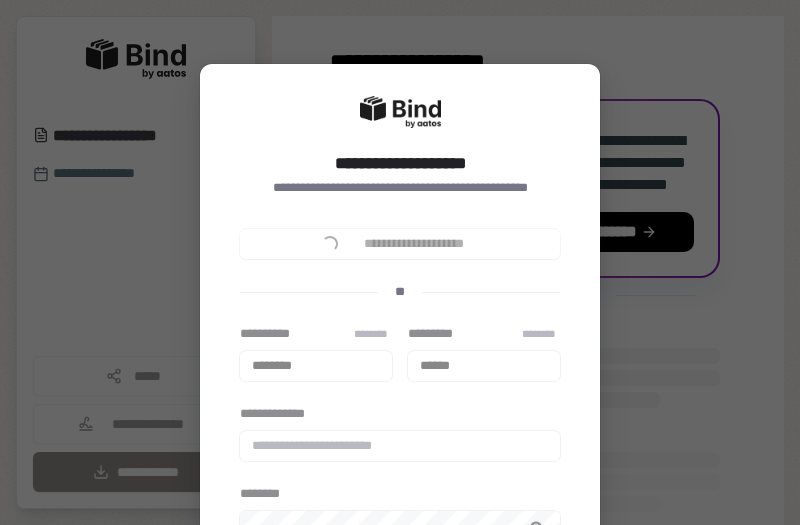 scroll, scrollTop: 0, scrollLeft: 0, axis: both 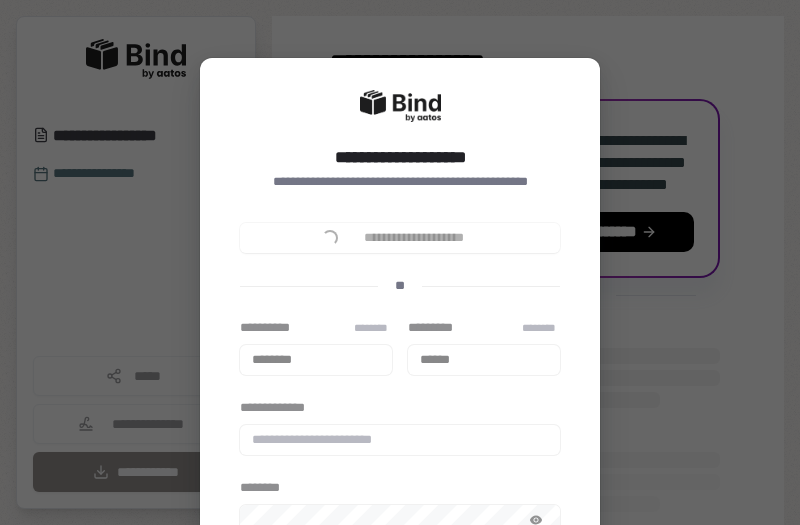 click on "**********" at bounding box center [400, 238] 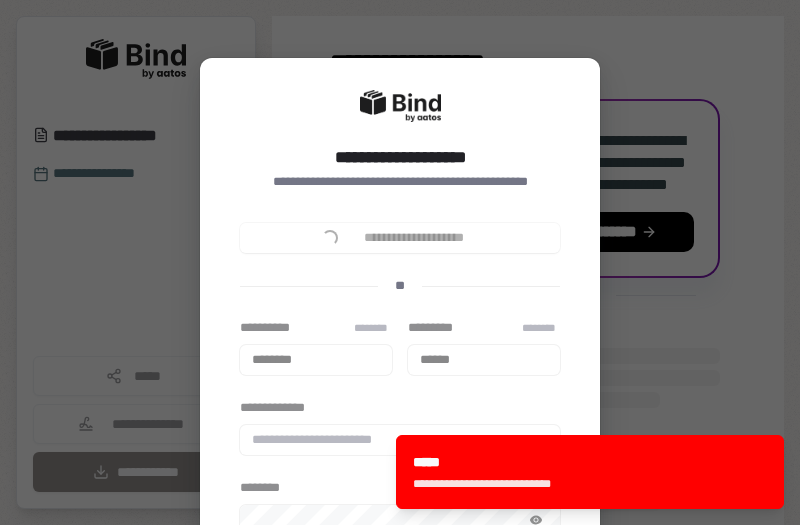 click on "**********" at bounding box center [400, 410] 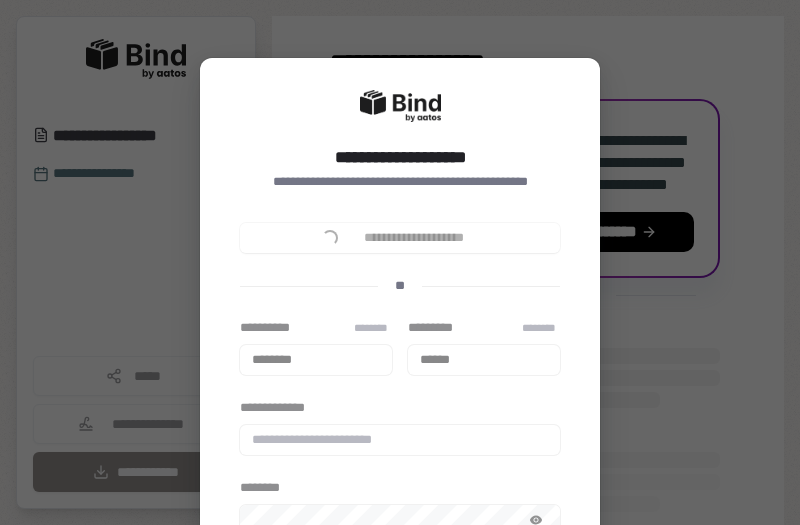 click on "**********" at bounding box center [400, 238] 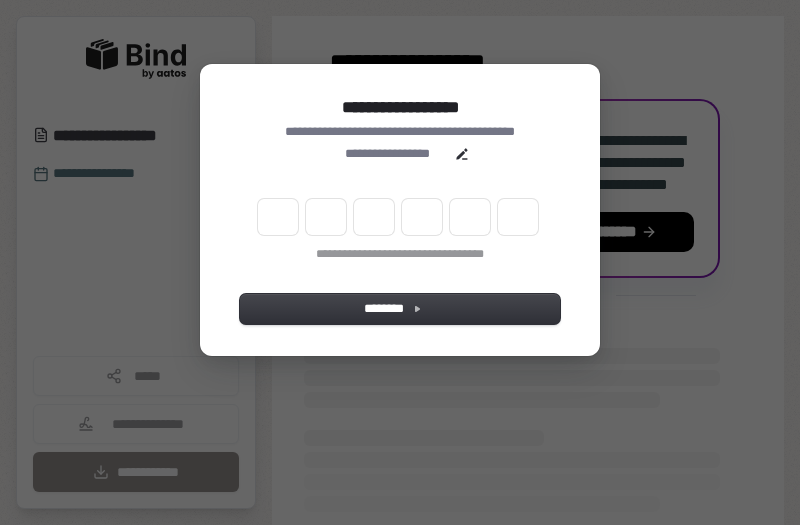scroll, scrollTop: 0, scrollLeft: 0, axis: both 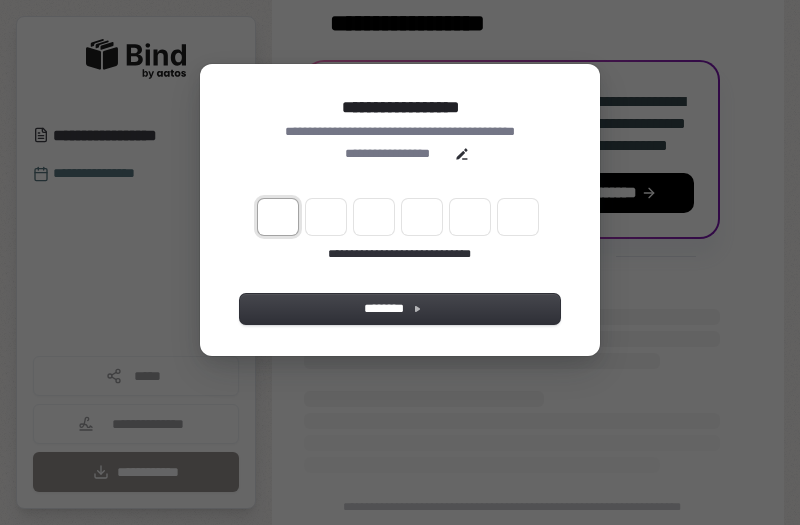 type on "*" 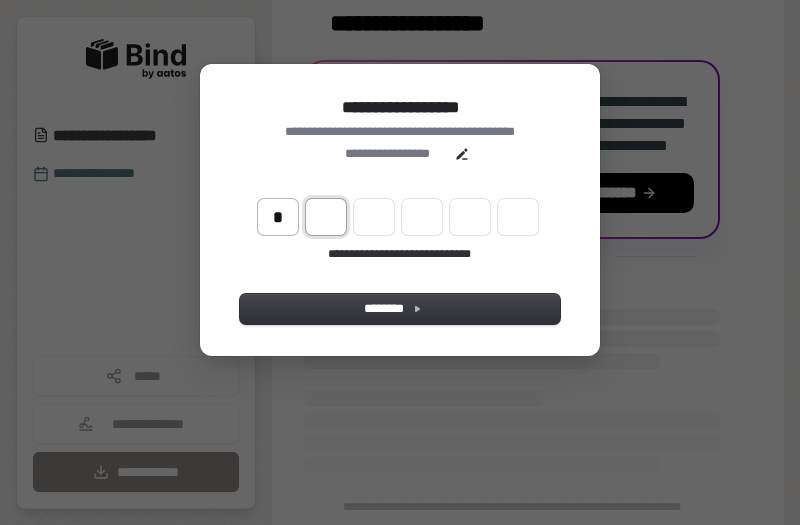type on "*" 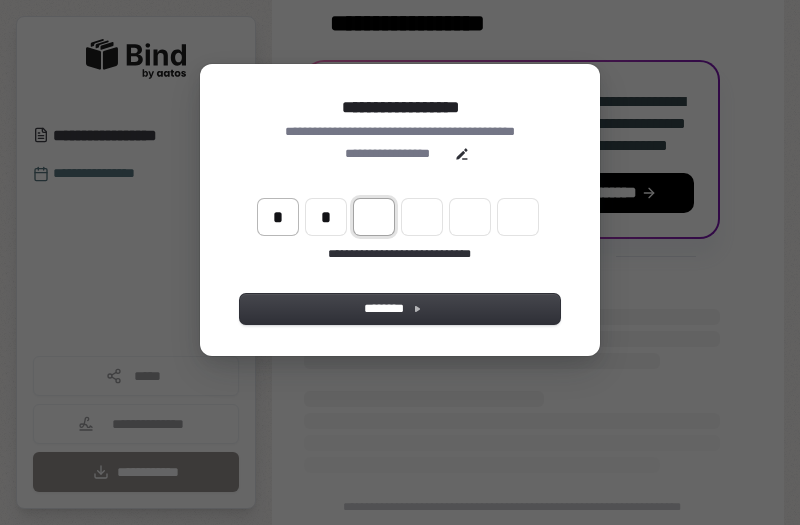 type on "*" 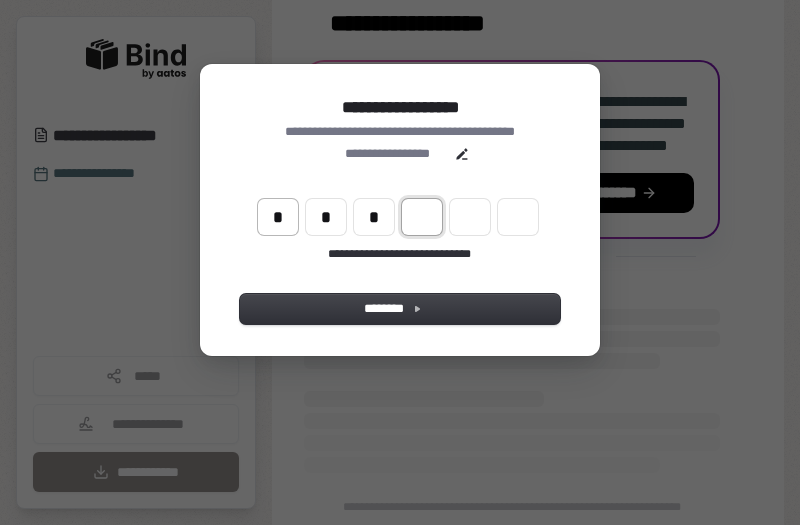 type on "*" 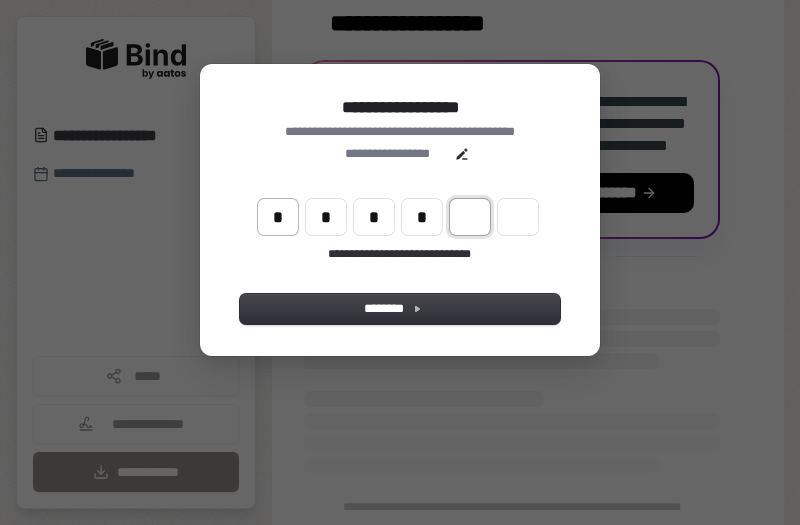 type on "*" 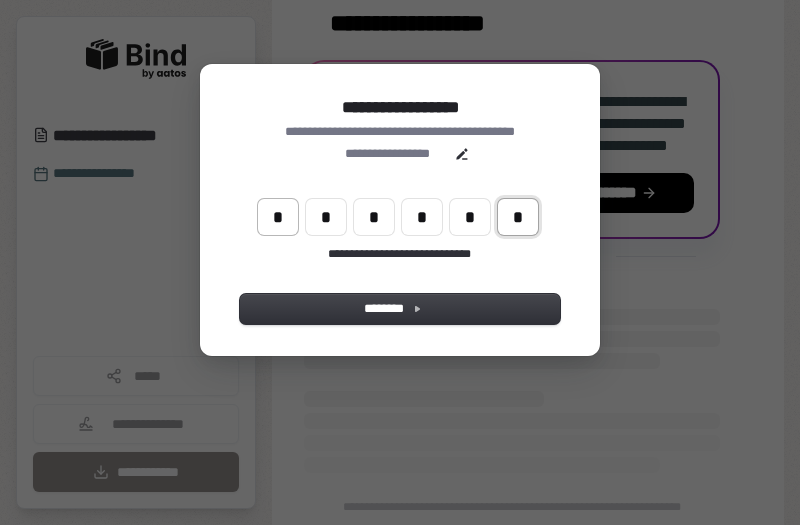 type on "*" 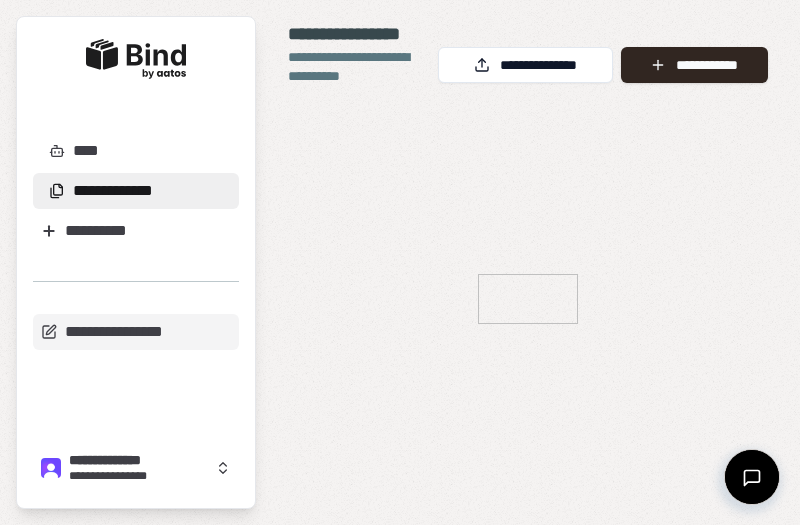 scroll, scrollTop: 0, scrollLeft: 0, axis: both 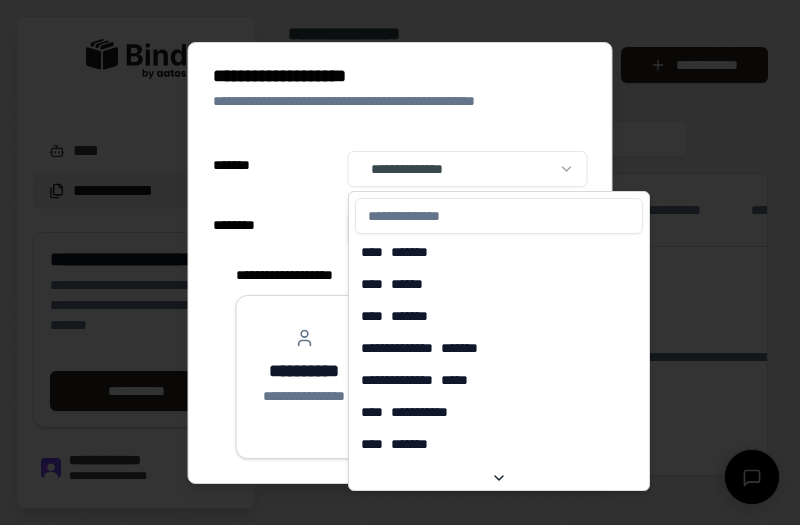click on "**********" at bounding box center [400, 262] 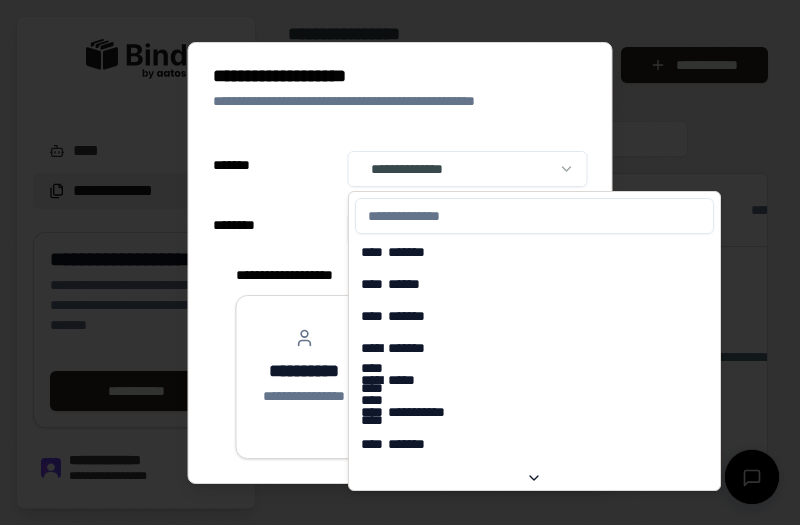 select on "**" 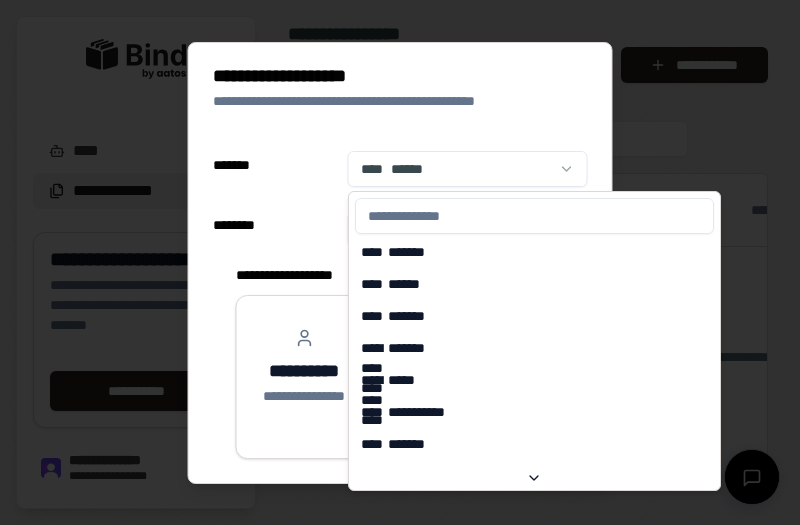 scroll, scrollTop: 6226, scrollLeft: 0, axis: vertical 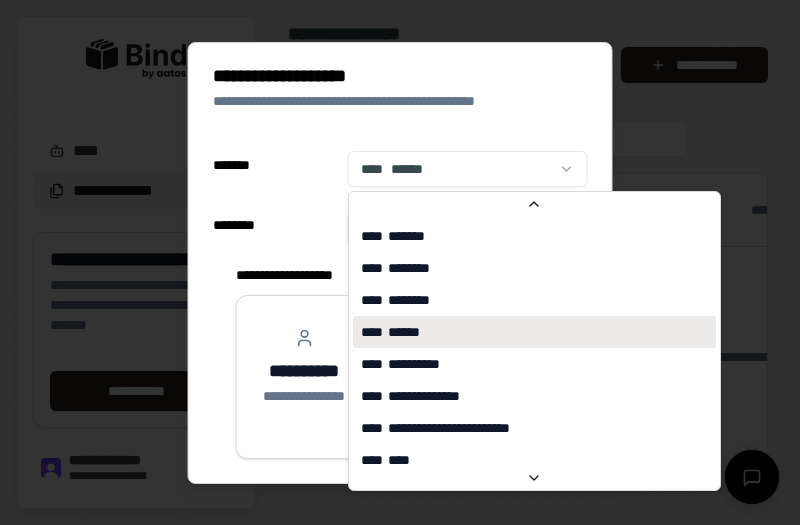 select on "**" 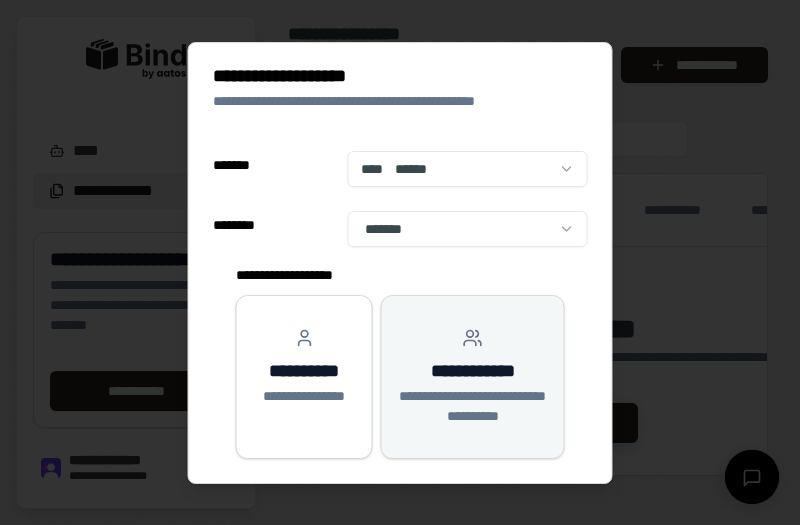 click on "**********" at bounding box center (473, 406) 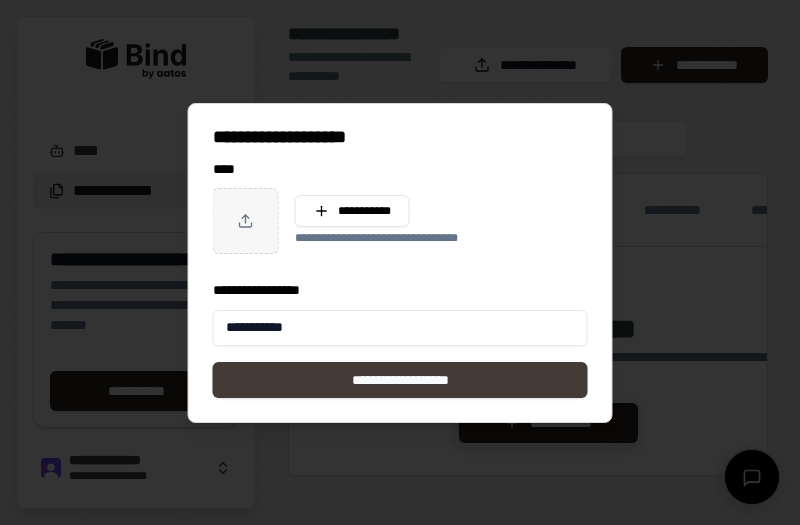 type on "**********" 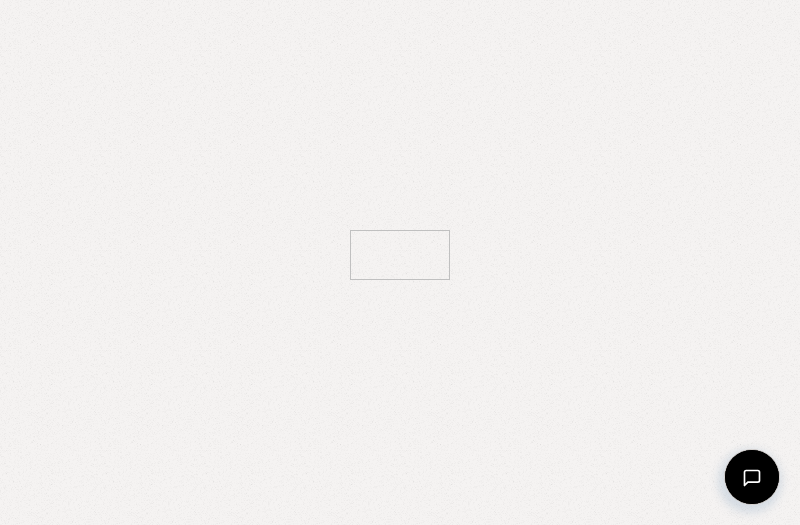 scroll, scrollTop: 0, scrollLeft: 0, axis: both 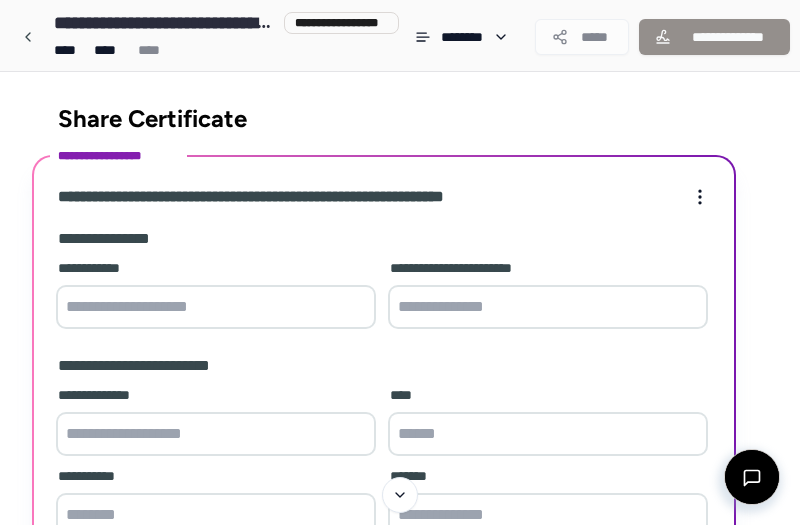 click at bounding box center [216, 307] 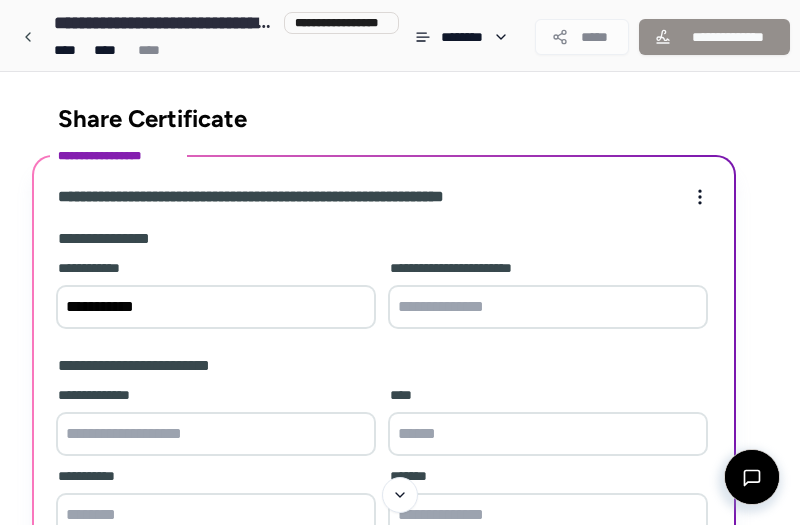 scroll, scrollTop: 0, scrollLeft: 0, axis: both 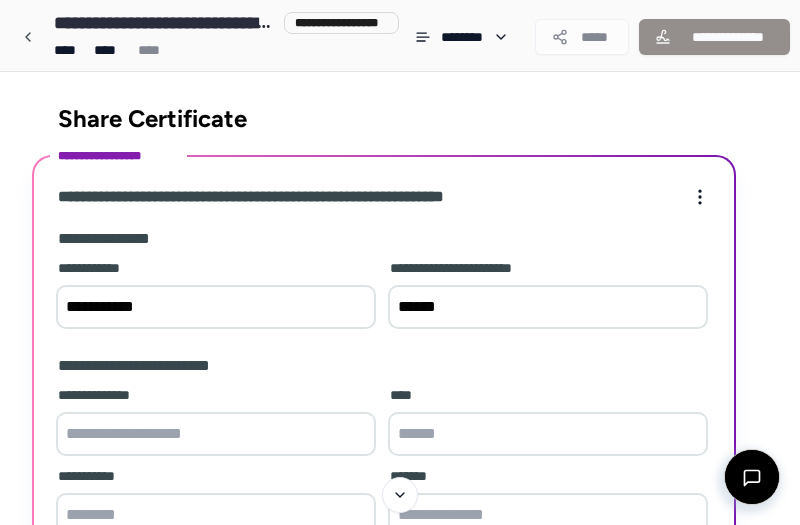 type on "******" 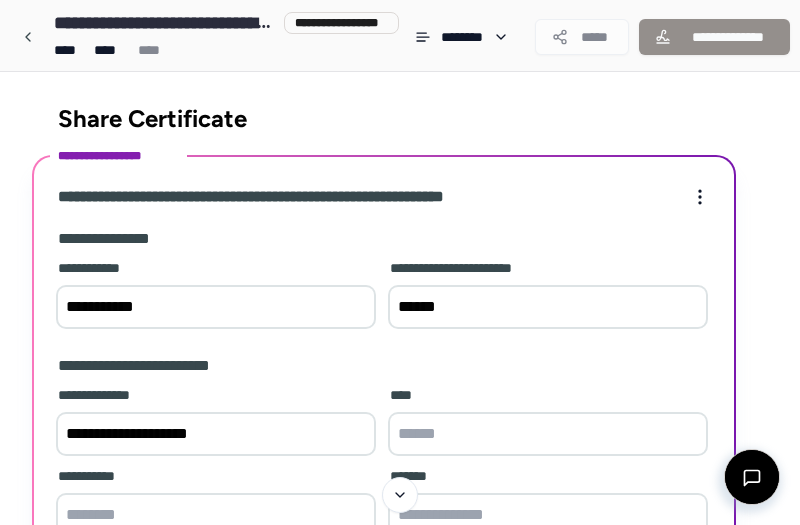 type on "**********" 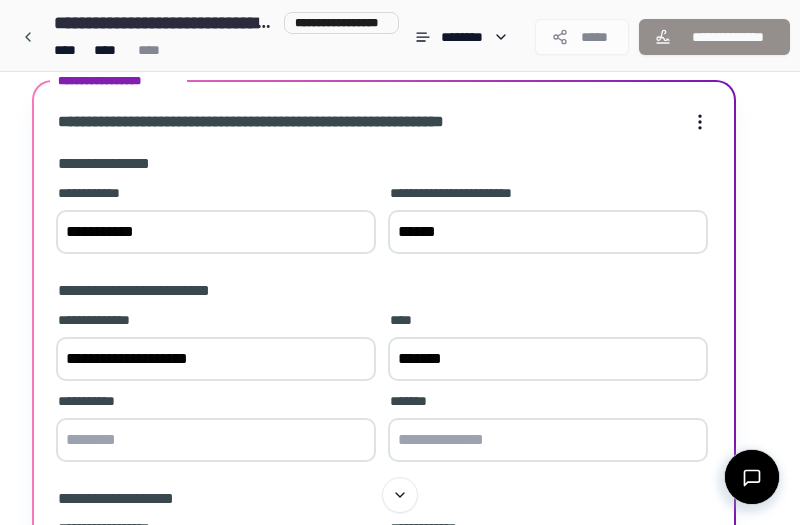 scroll, scrollTop: 87, scrollLeft: 0, axis: vertical 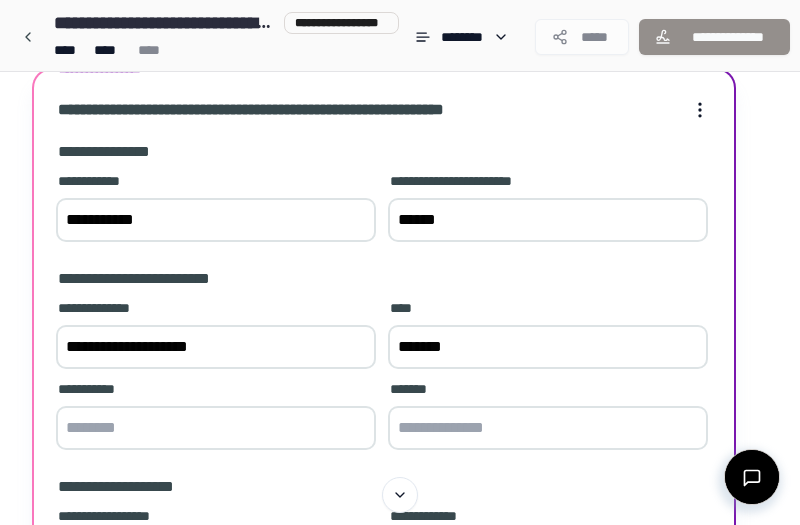 type on "*******" 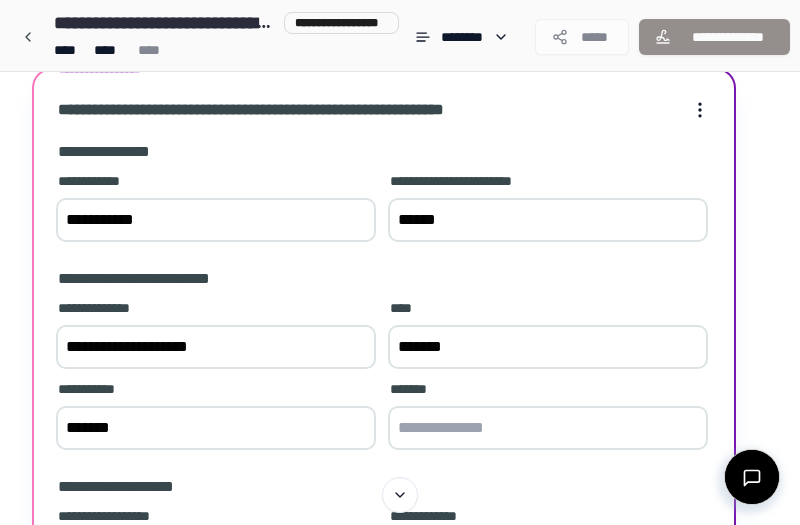 scroll, scrollTop: 82, scrollLeft: 0, axis: vertical 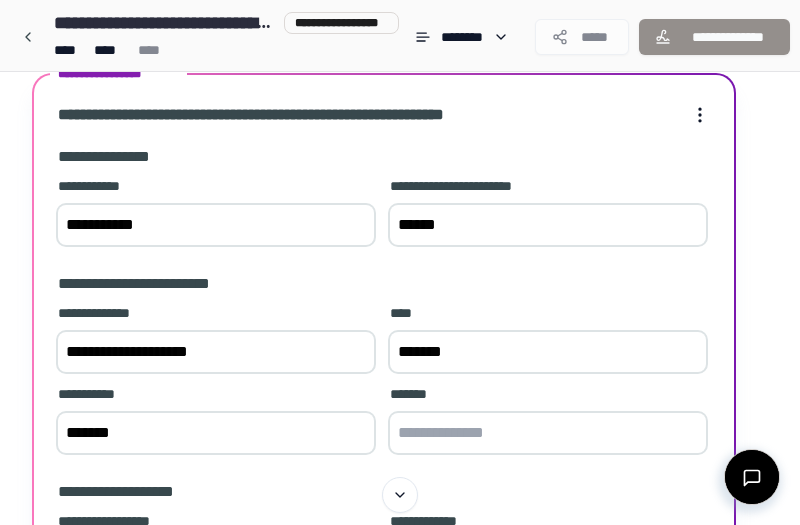 type on "*******" 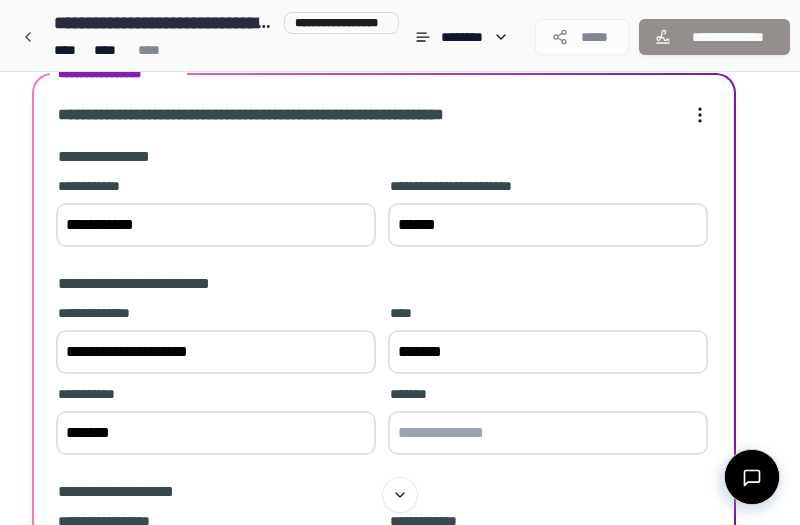 click at bounding box center [548, 433] 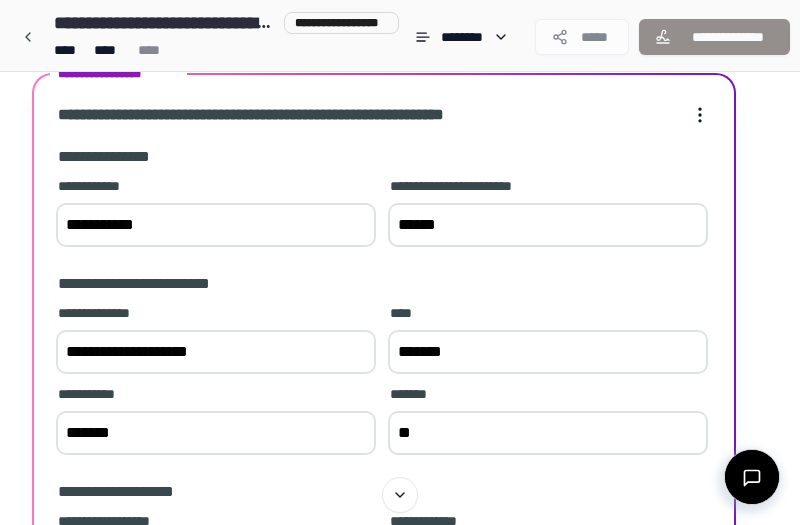type on "*" 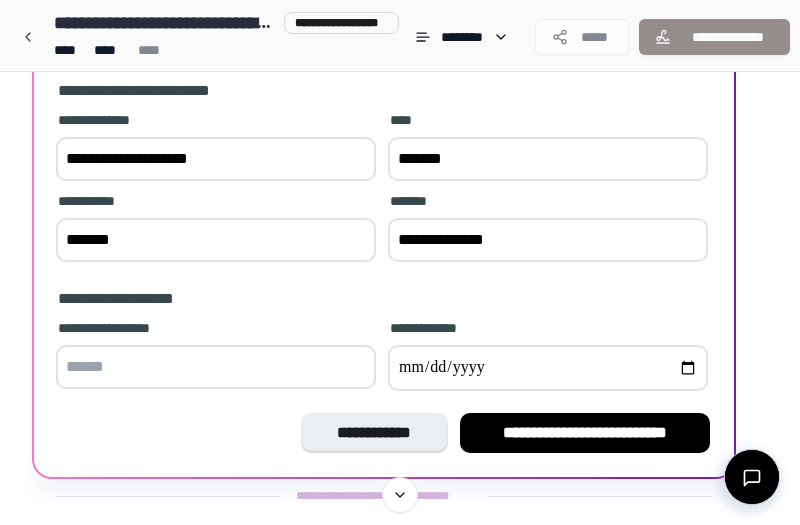 scroll, scrollTop: 280, scrollLeft: 0, axis: vertical 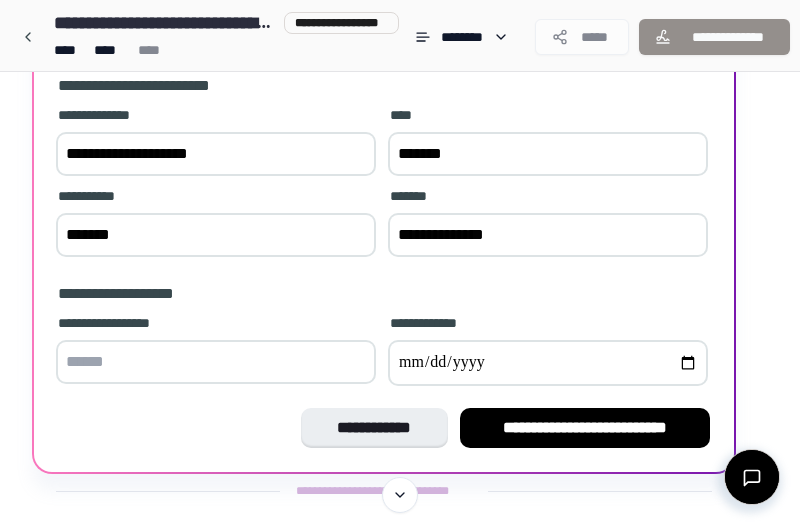 type on "**********" 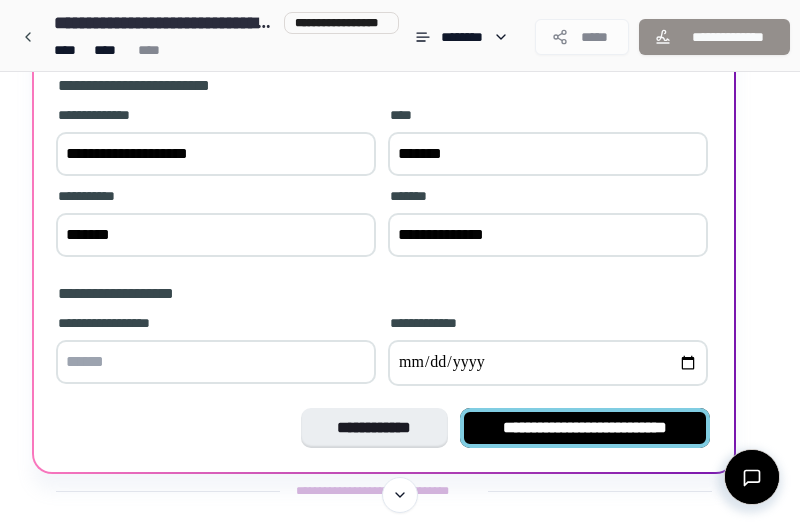 scroll, scrollTop: 286, scrollLeft: 0, axis: vertical 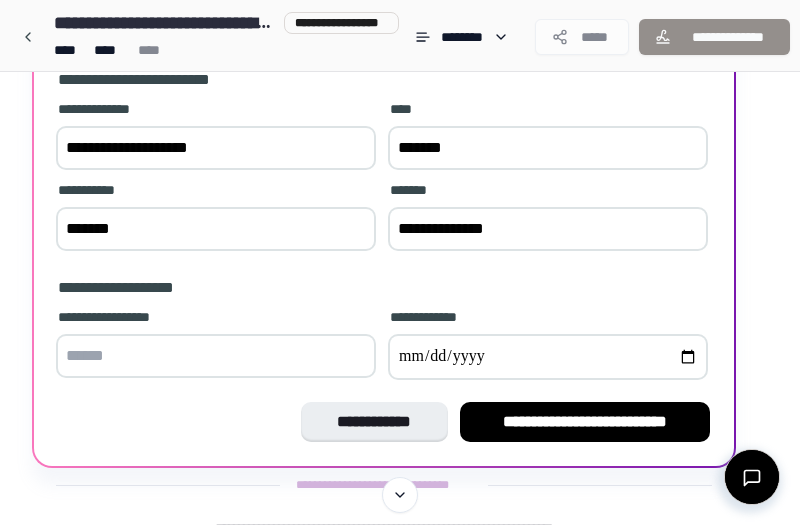 click at bounding box center (216, 356) 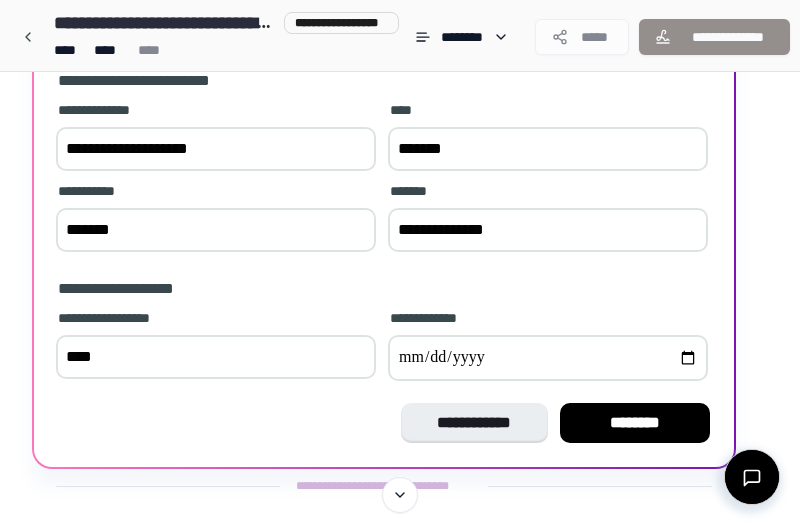scroll, scrollTop: 275, scrollLeft: 0, axis: vertical 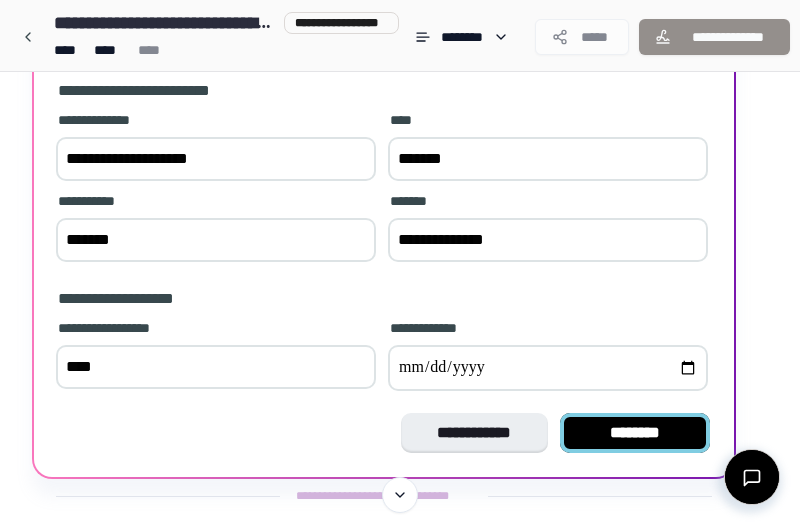 type on "****" 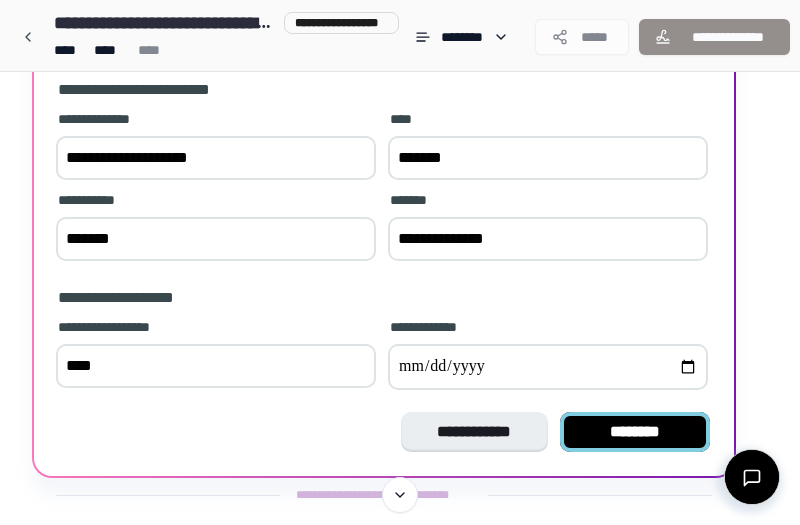 scroll, scrollTop: 279, scrollLeft: 0, axis: vertical 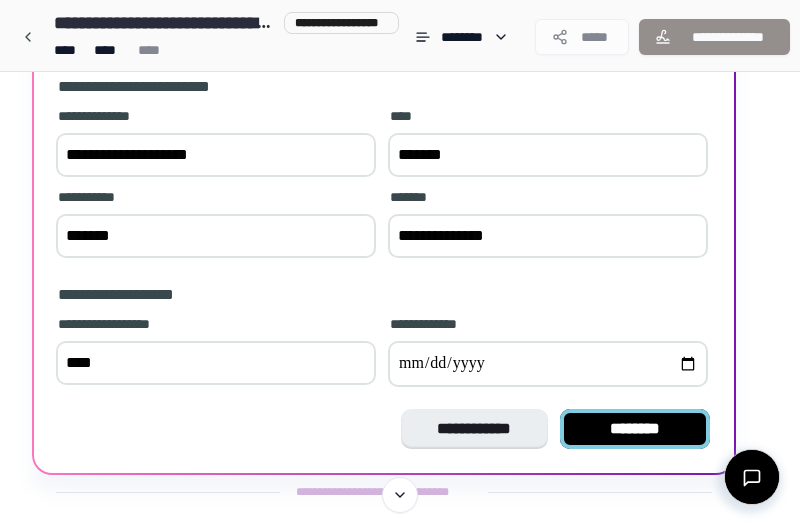 click on "********" at bounding box center (635, 429) 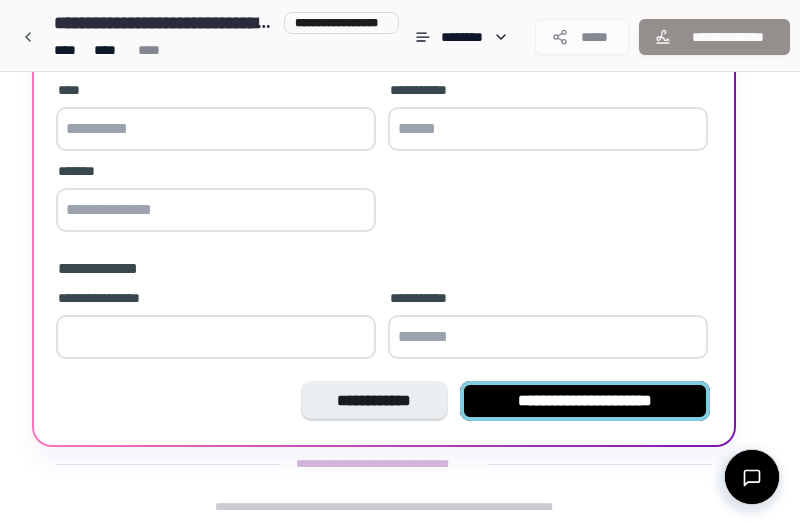 scroll, scrollTop: 467, scrollLeft: 2, axis: both 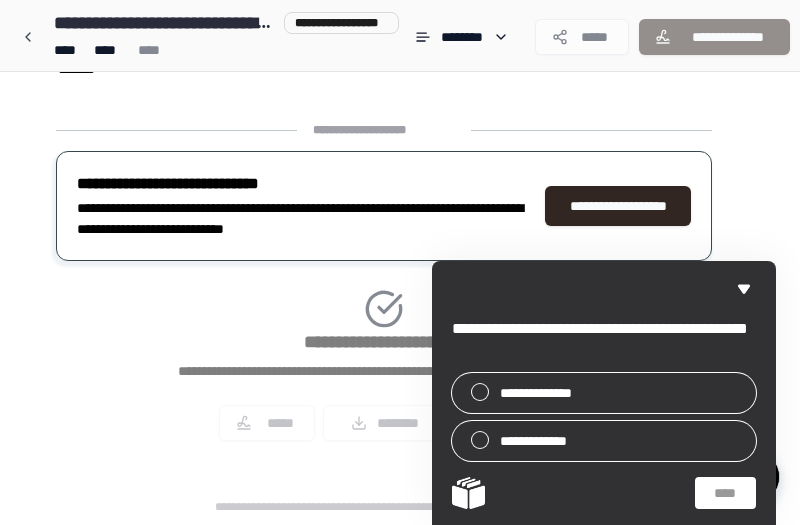 click on "**********" at bounding box center (384, 289) 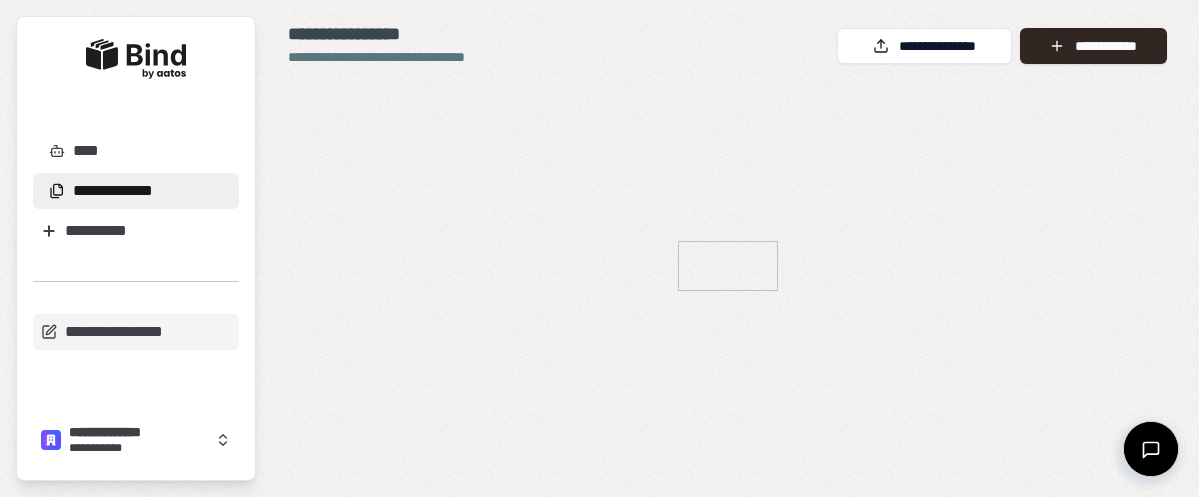 scroll, scrollTop: 0, scrollLeft: 0, axis: both 